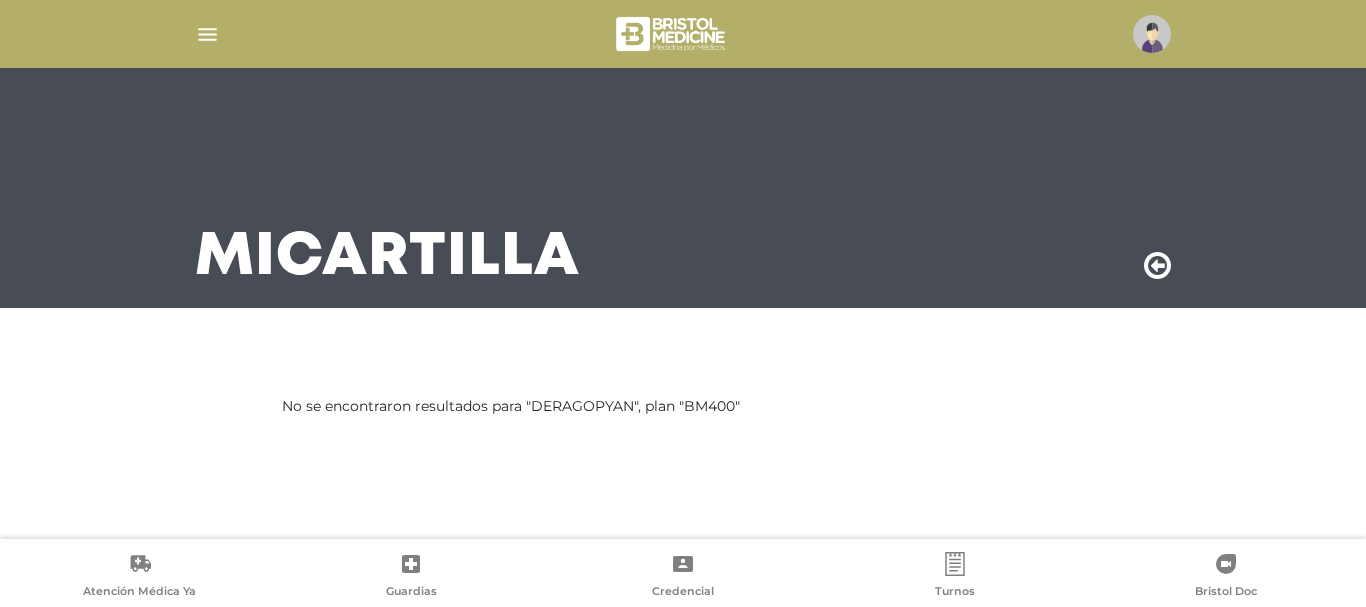 click at bounding box center [683, 34] 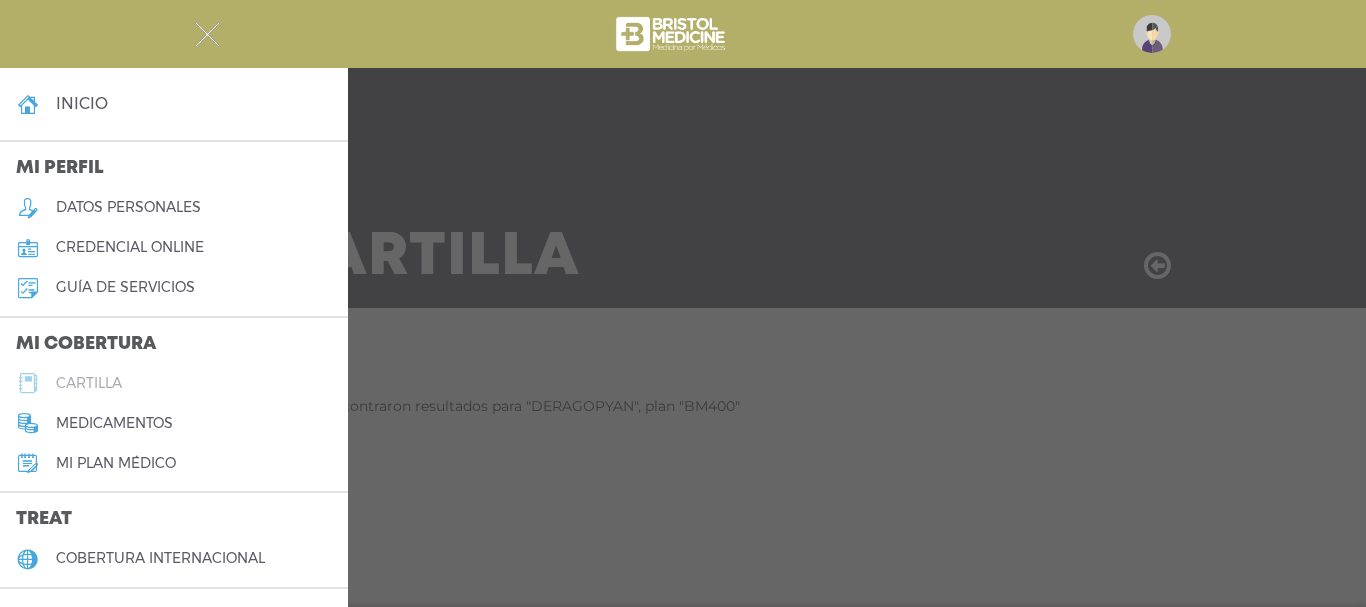 click on "cartilla" at bounding box center [174, 383] 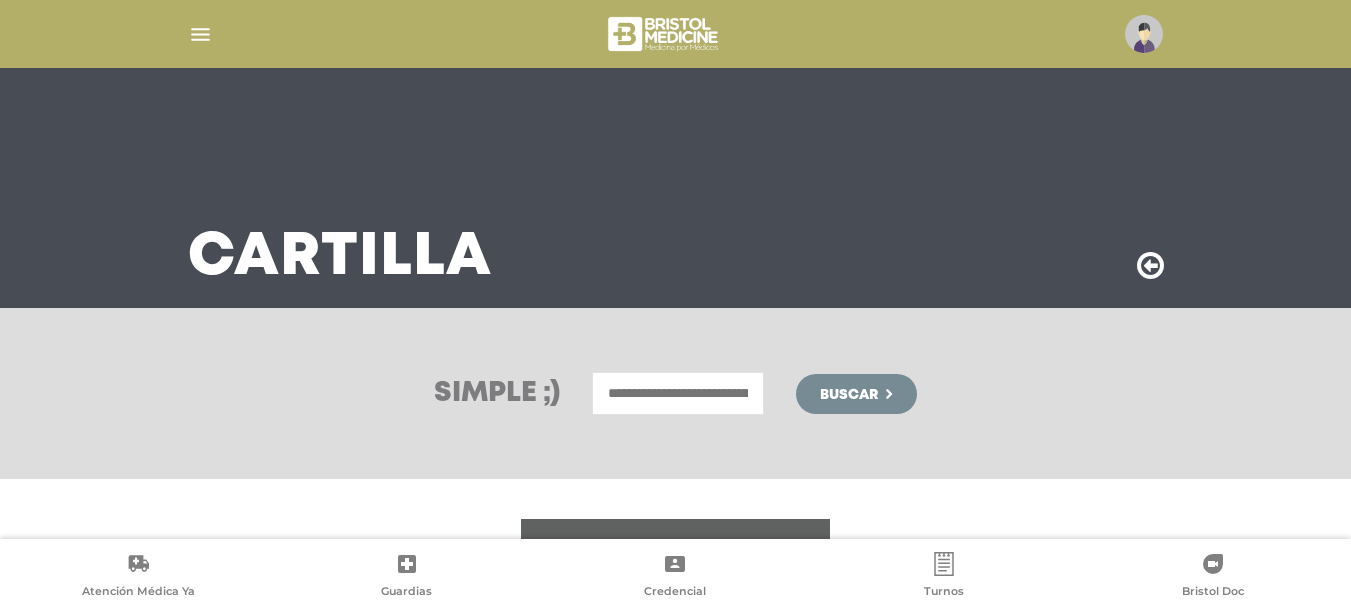 scroll, scrollTop: 0, scrollLeft: 0, axis: both 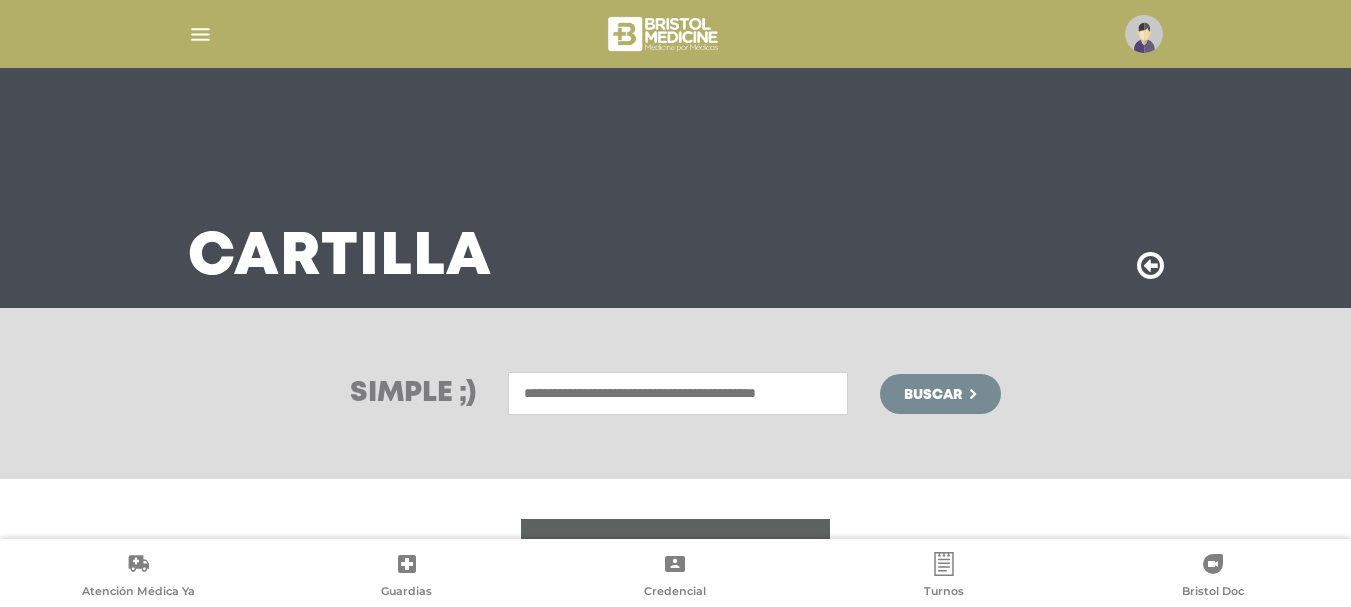 click at bounding box center [678, 393] 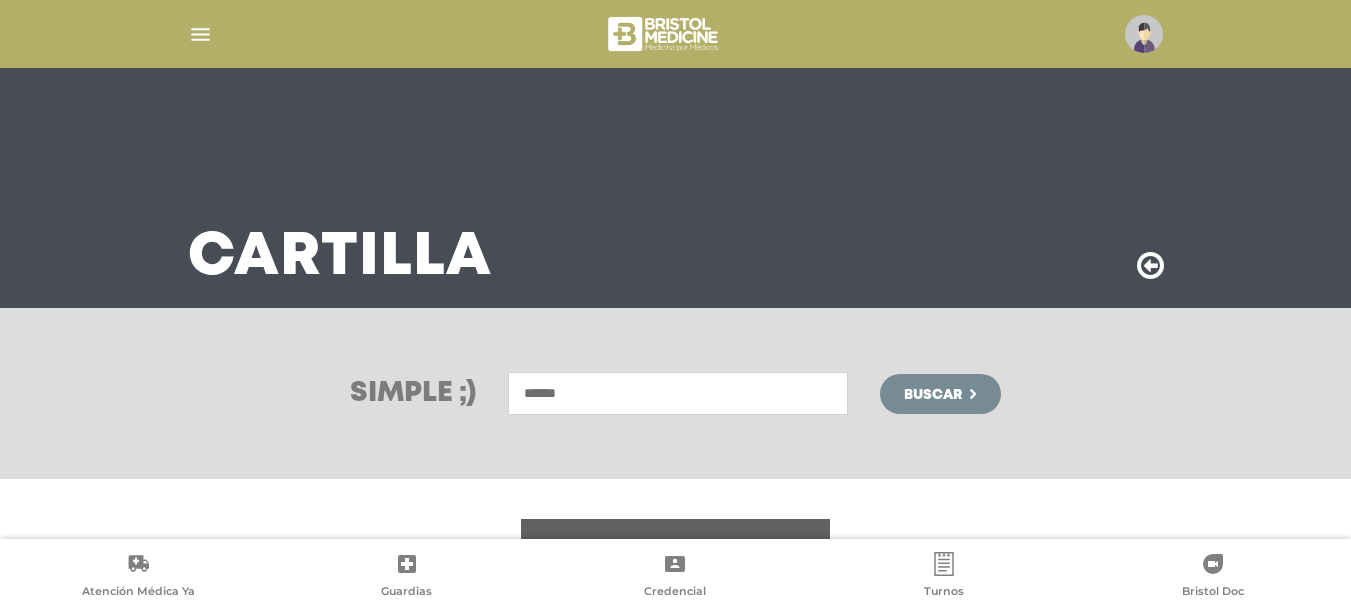 type on "******" 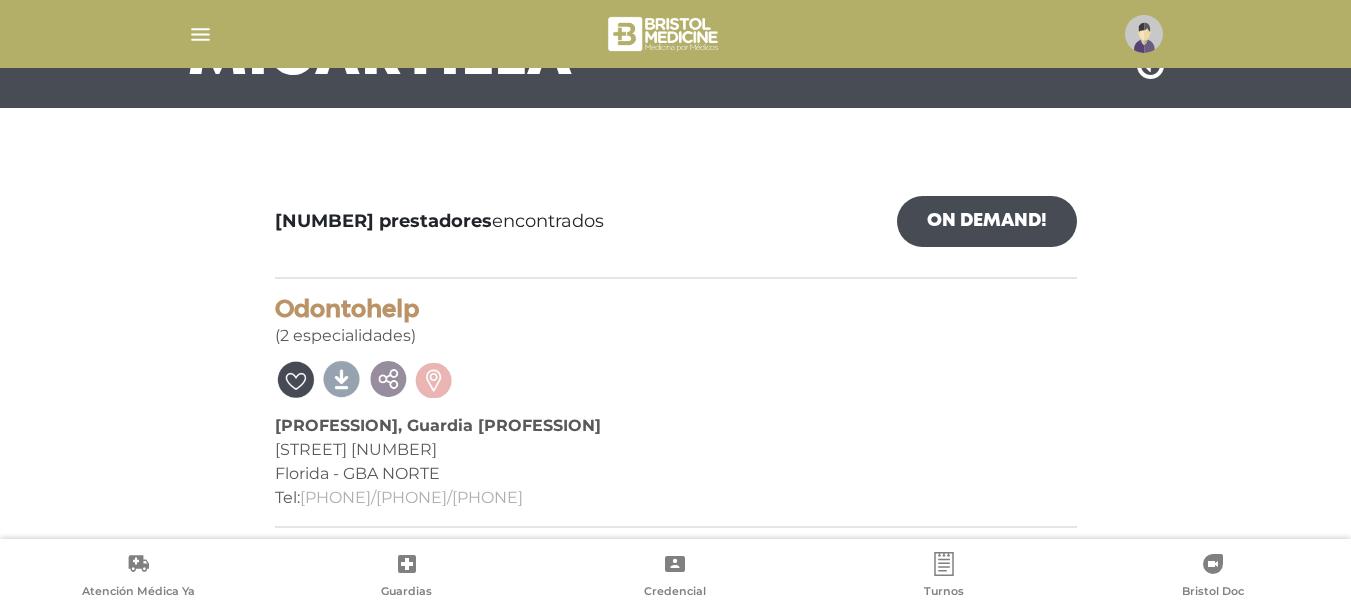 scroll, scrollTop: 100, scrollLeft: 0, axis: vertical 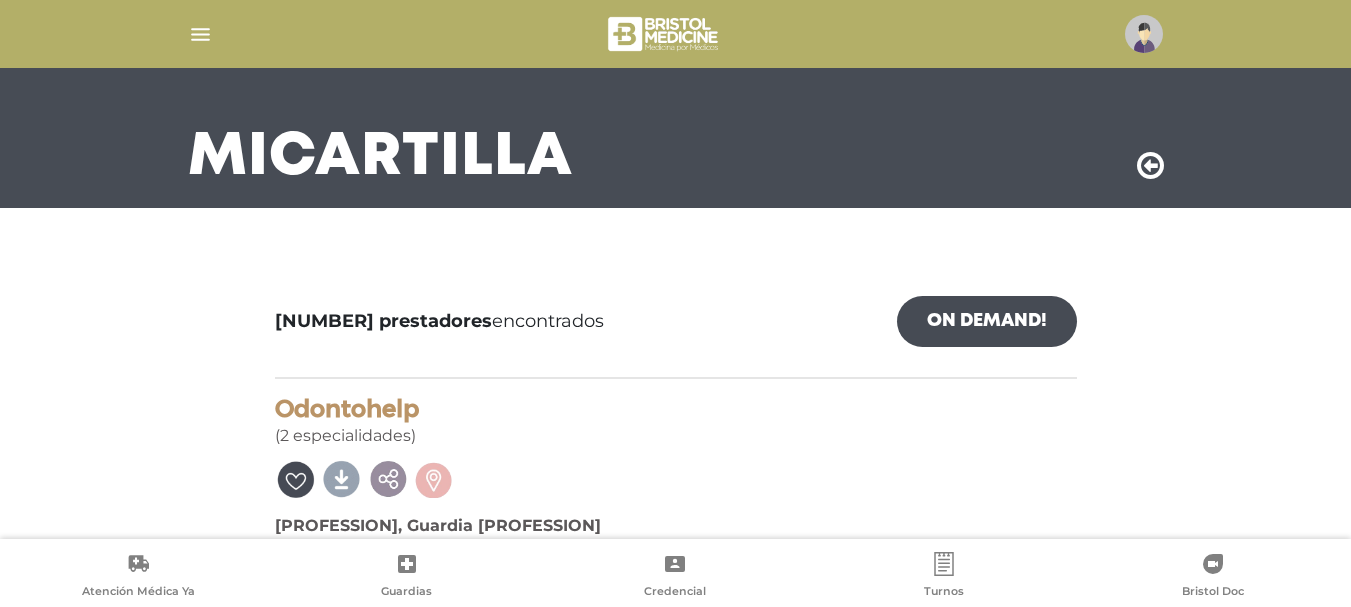 click at bounding box center (1150, 166) 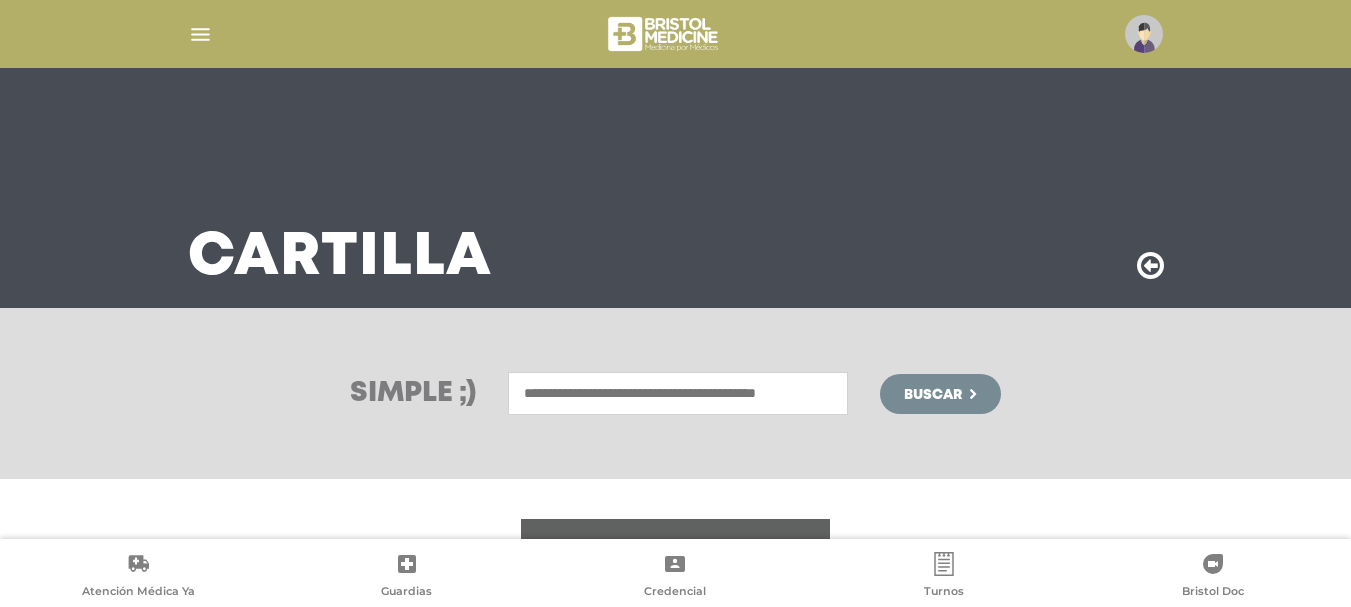 click at bounding box center [678, 393] 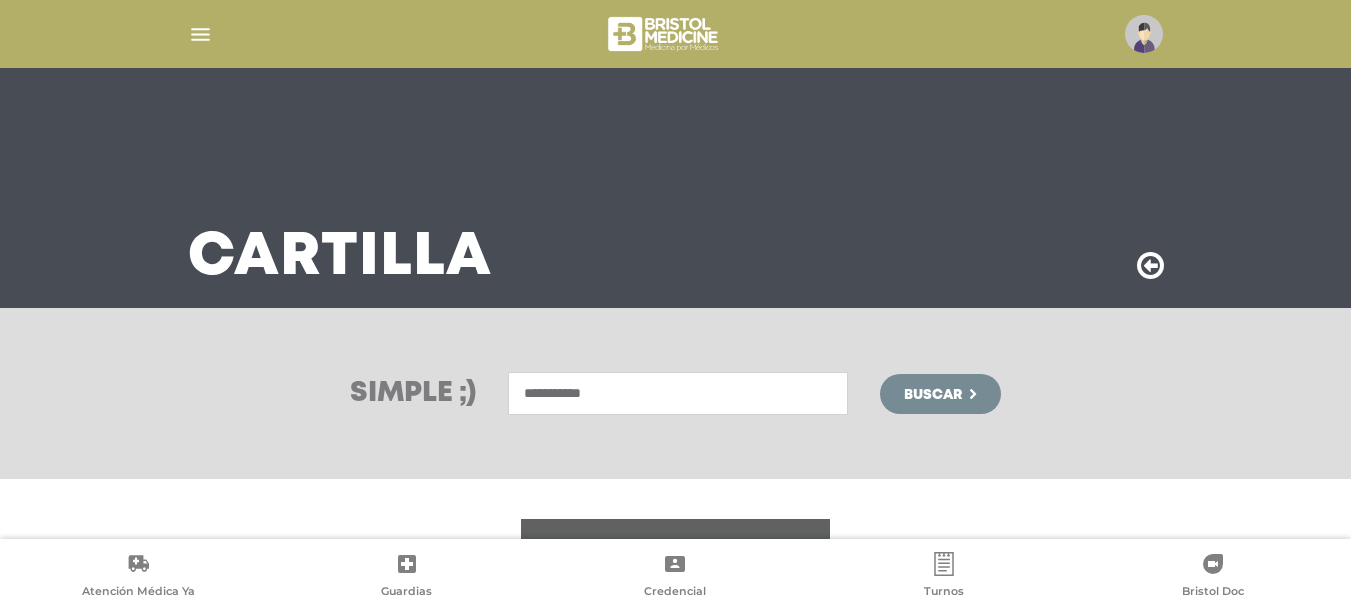 type on "**********" 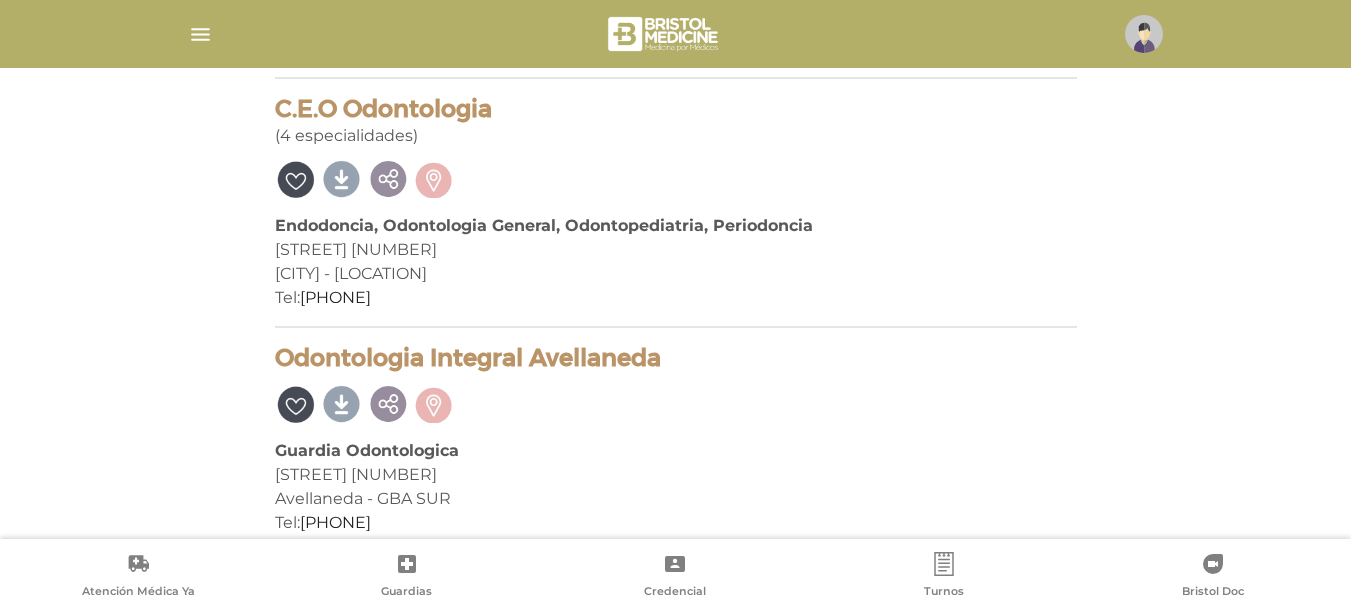 scroll, scrollTop: 300, scrollLeft: 0, axis: vertical 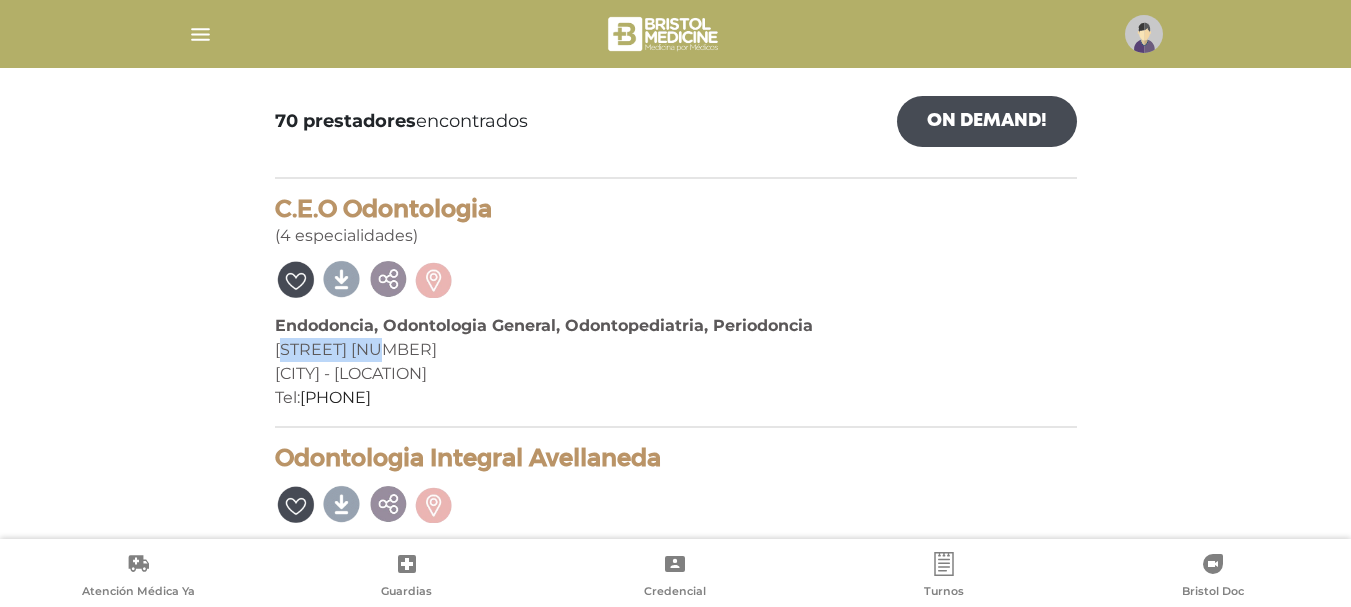 drag, startPoint x: 284, startPoint y: 354, endPoint x: 378, endPoint y: 359, distance: 94.13288 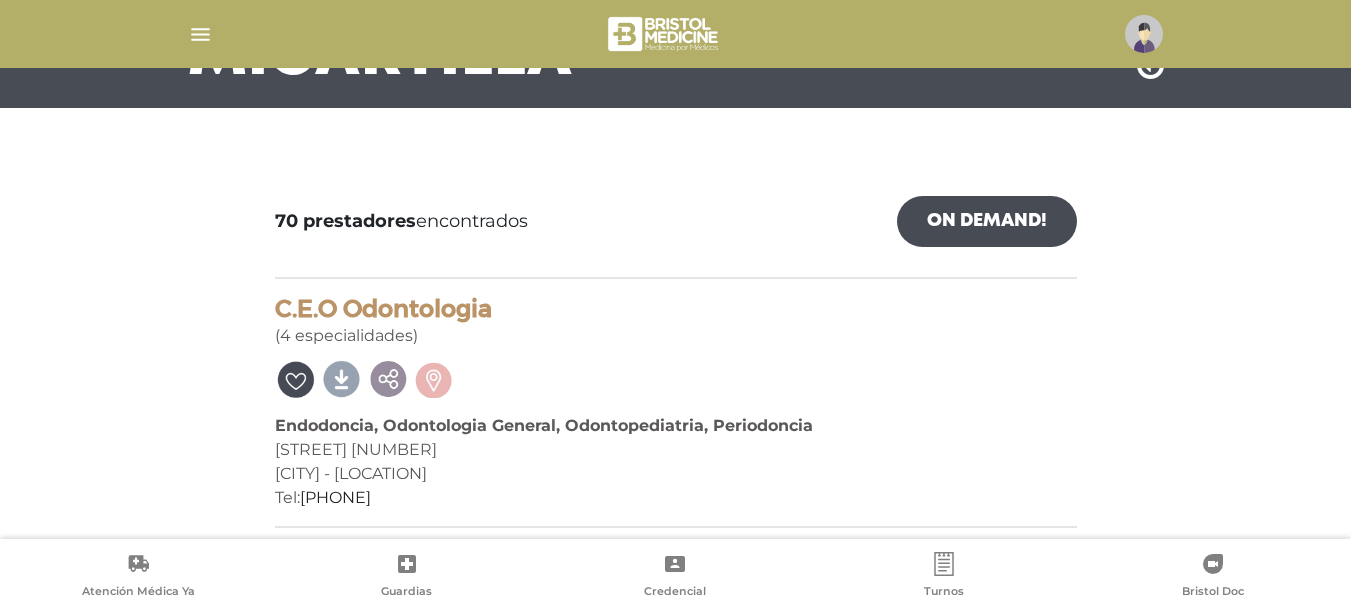scroll, scrollTop: 100, scrollLeft: 0, axis: vertical 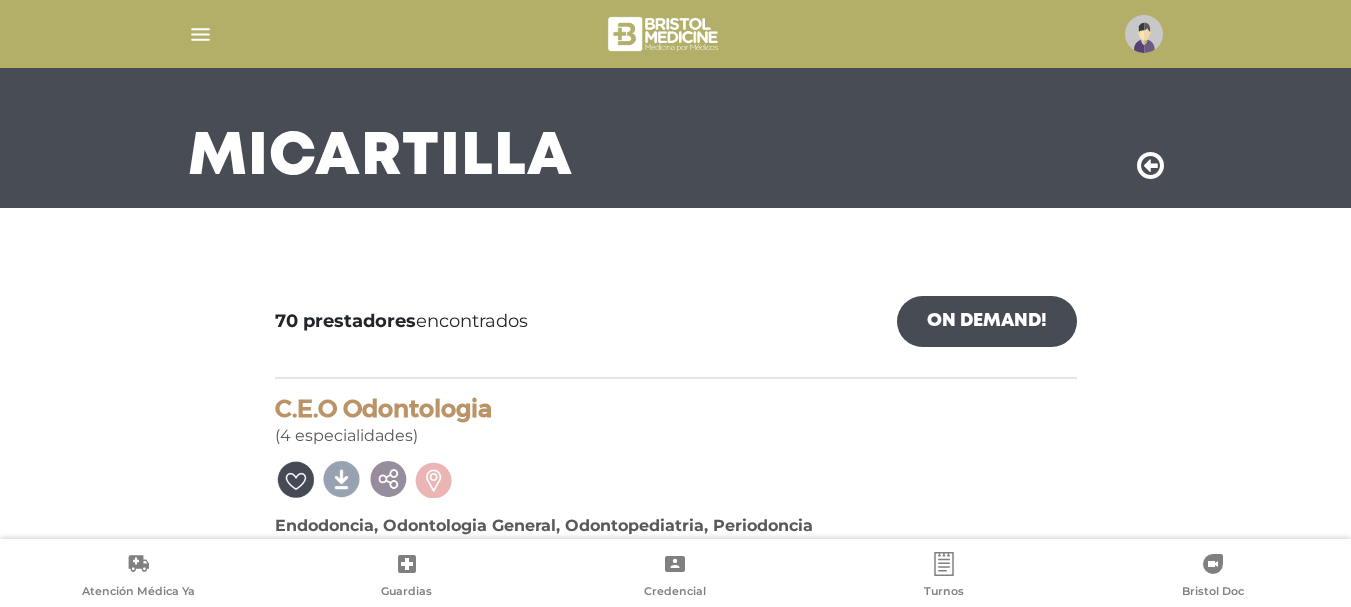 click at bounding box center [1150, 166] 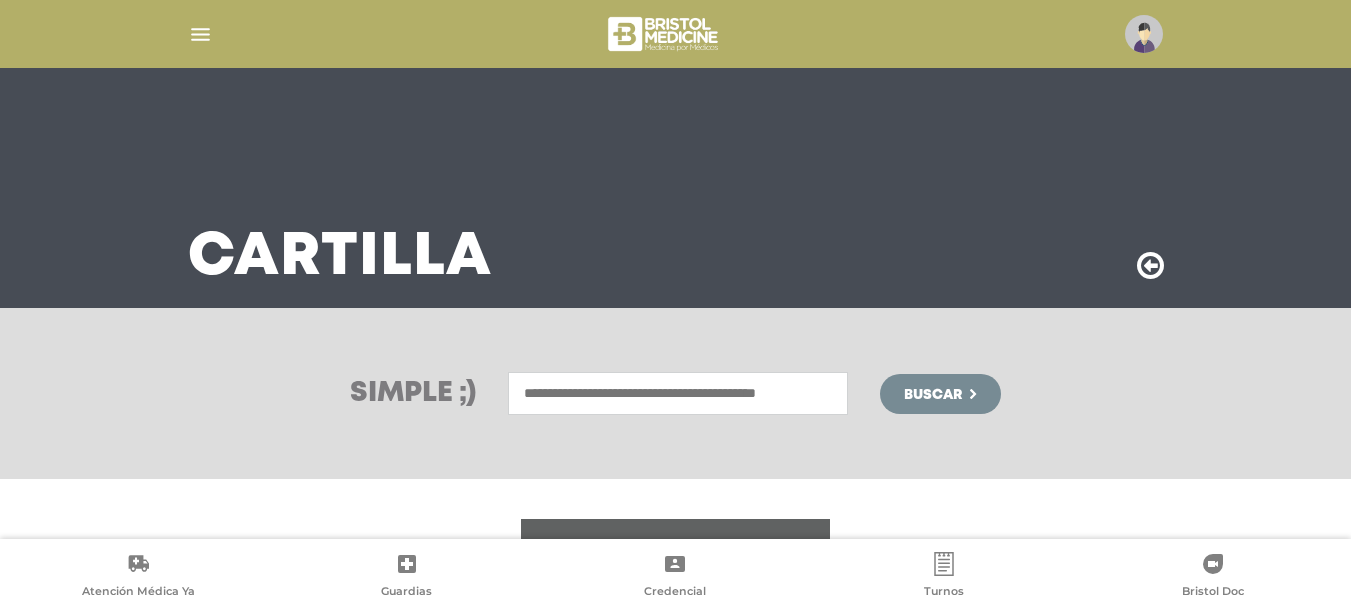 click at bounding box center (678, 393) 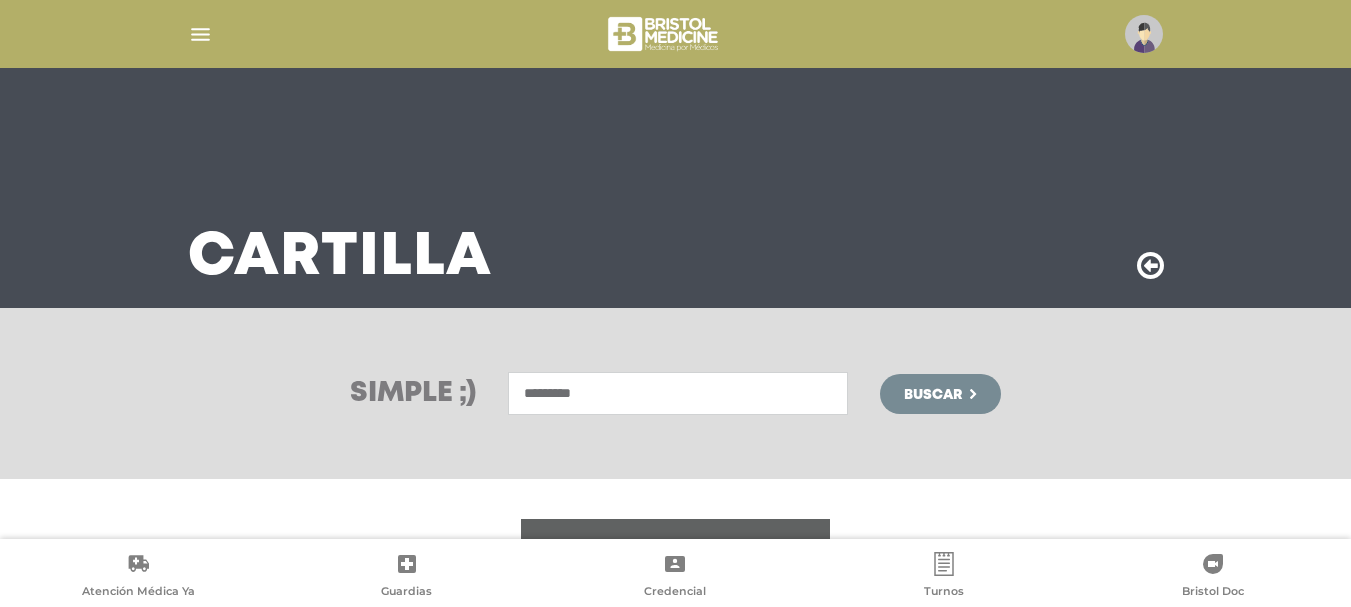 type on "*********" 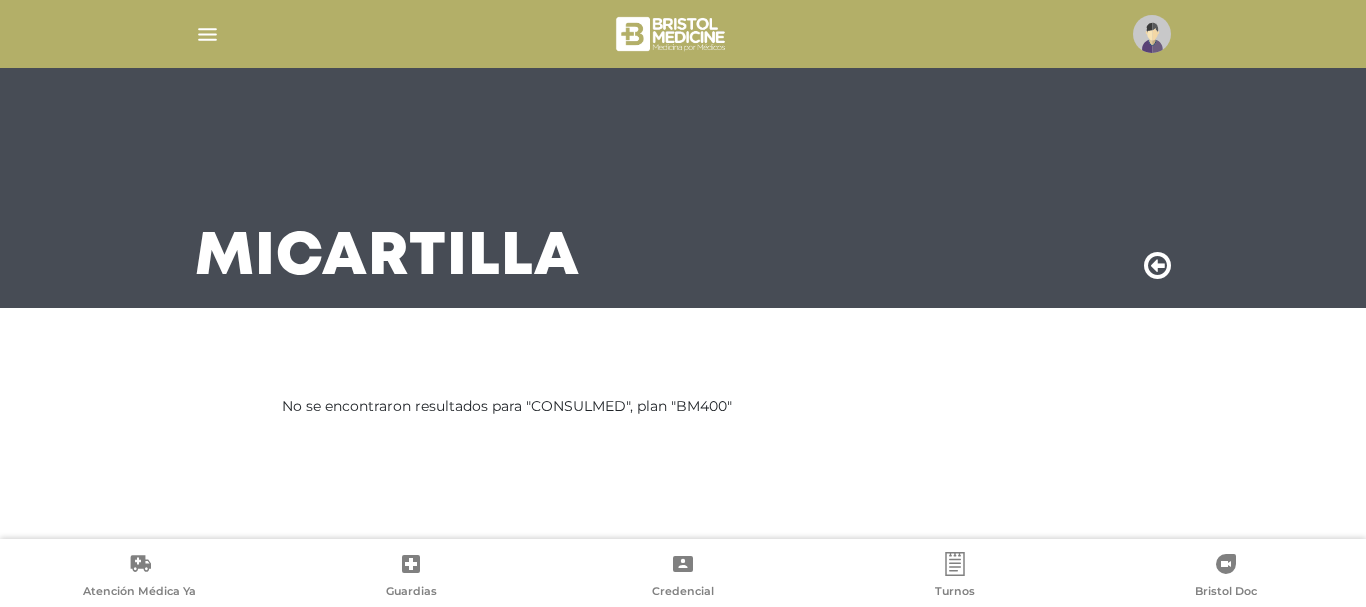 scroll, scrollTop: 0, scrollLeft: 0, axis: both 